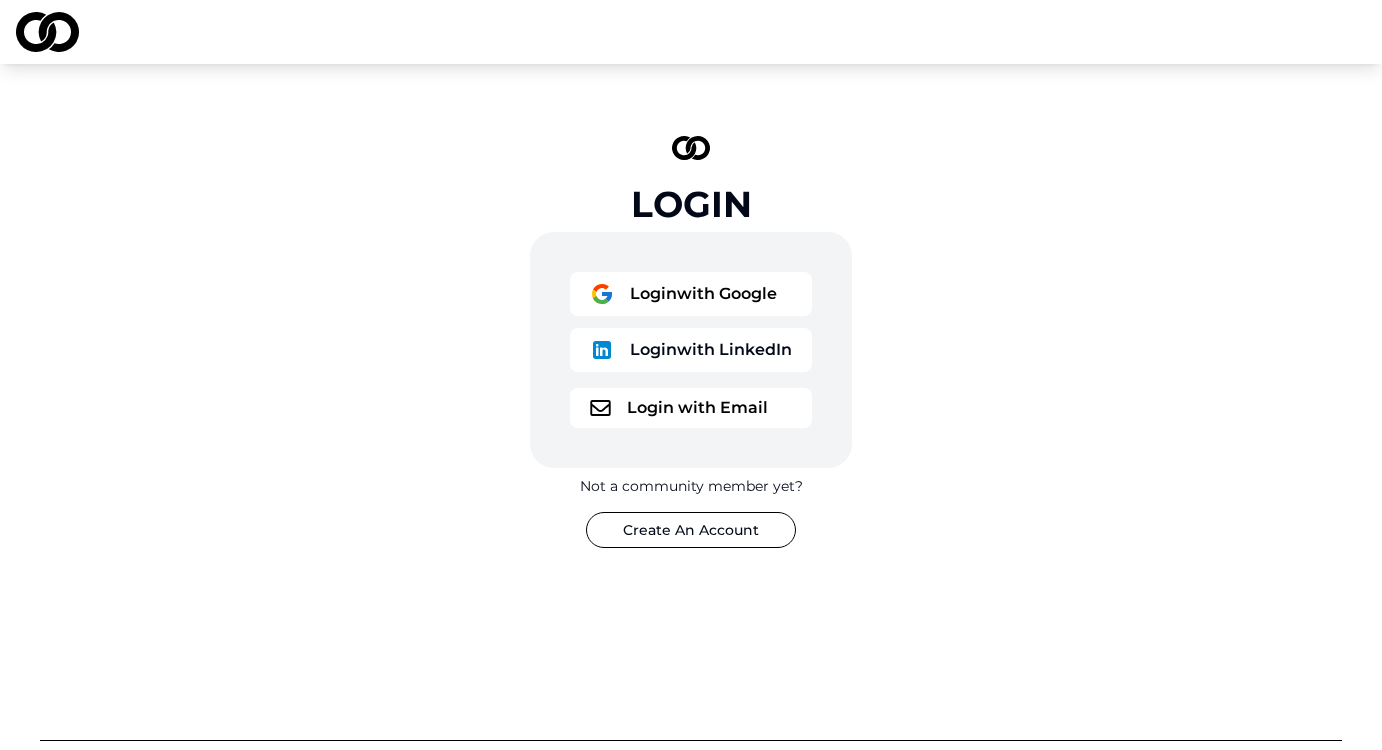 scroll, scrollTop: 0, scrollLeft: 0, axis: both 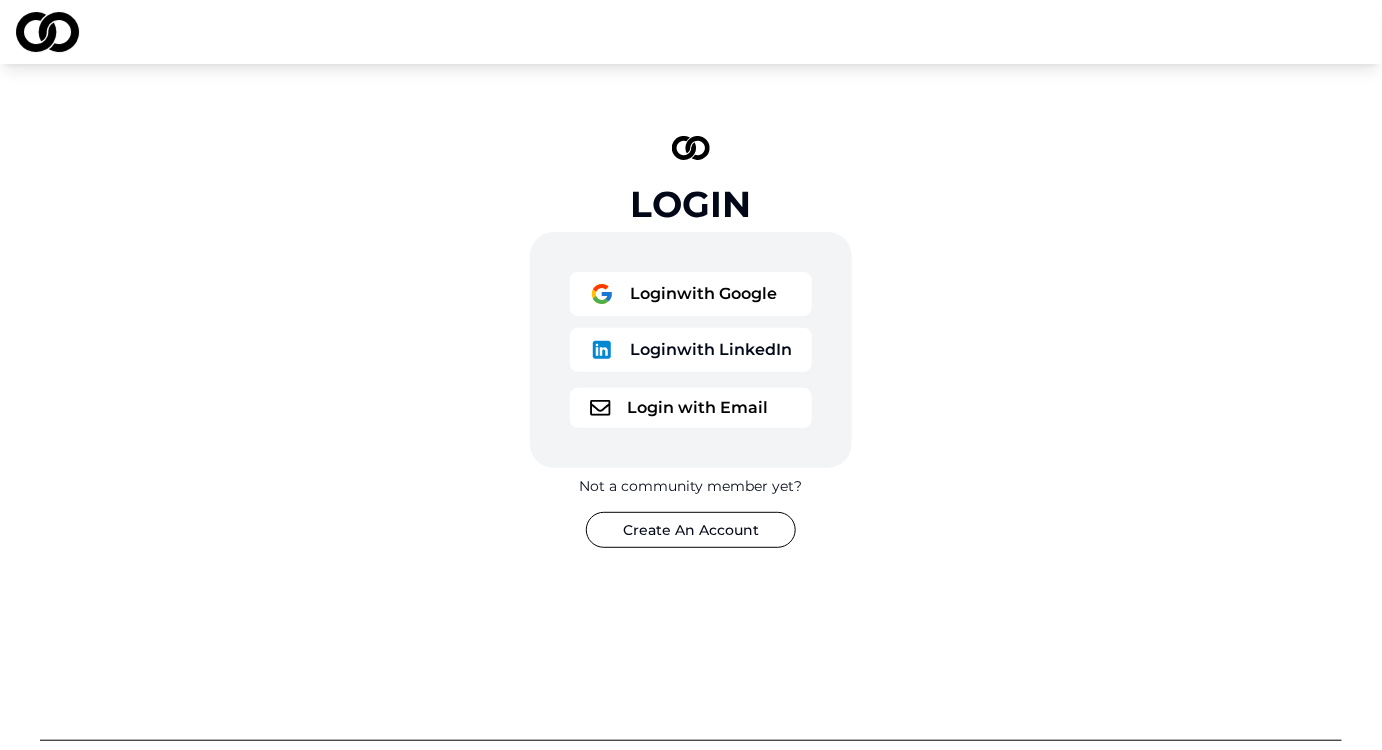 click on "Login with Email" at bounding box center [691, 408] 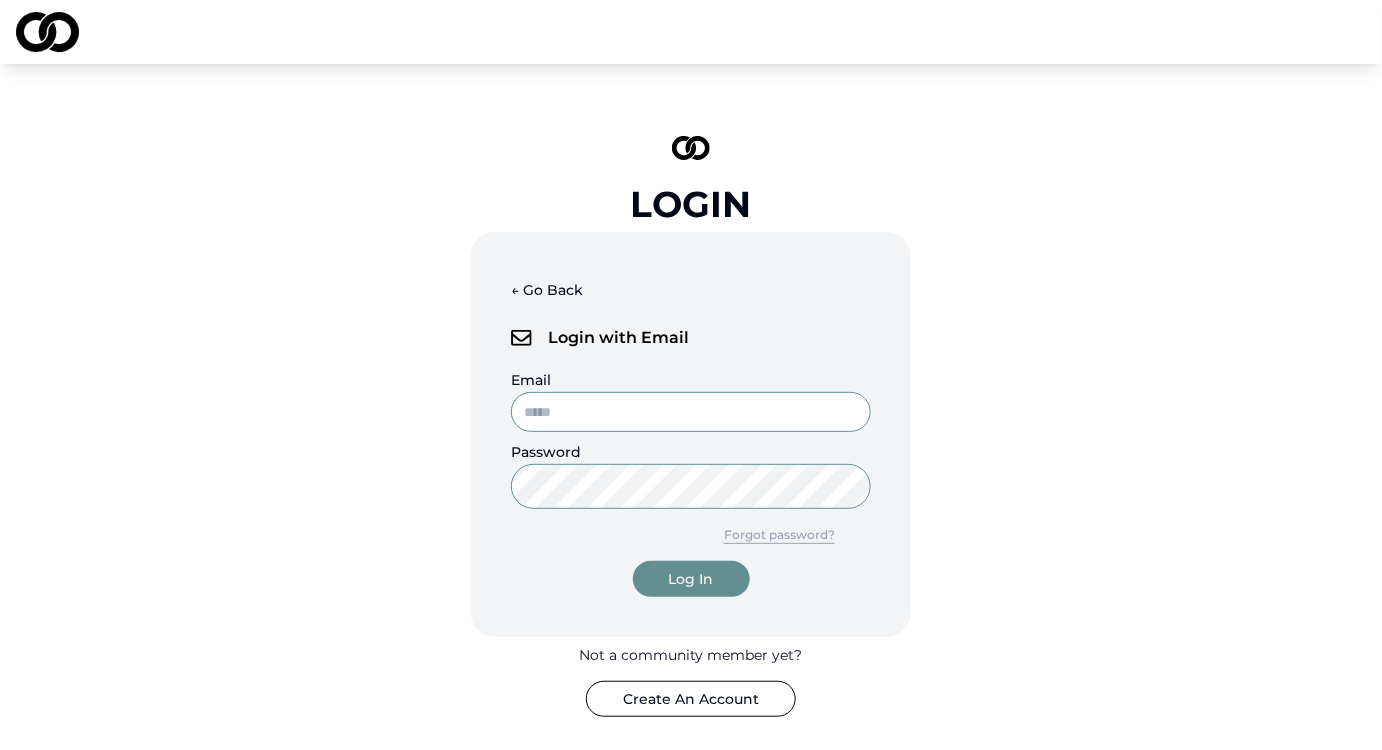 click on "Email" at bounding box center (691, 412) 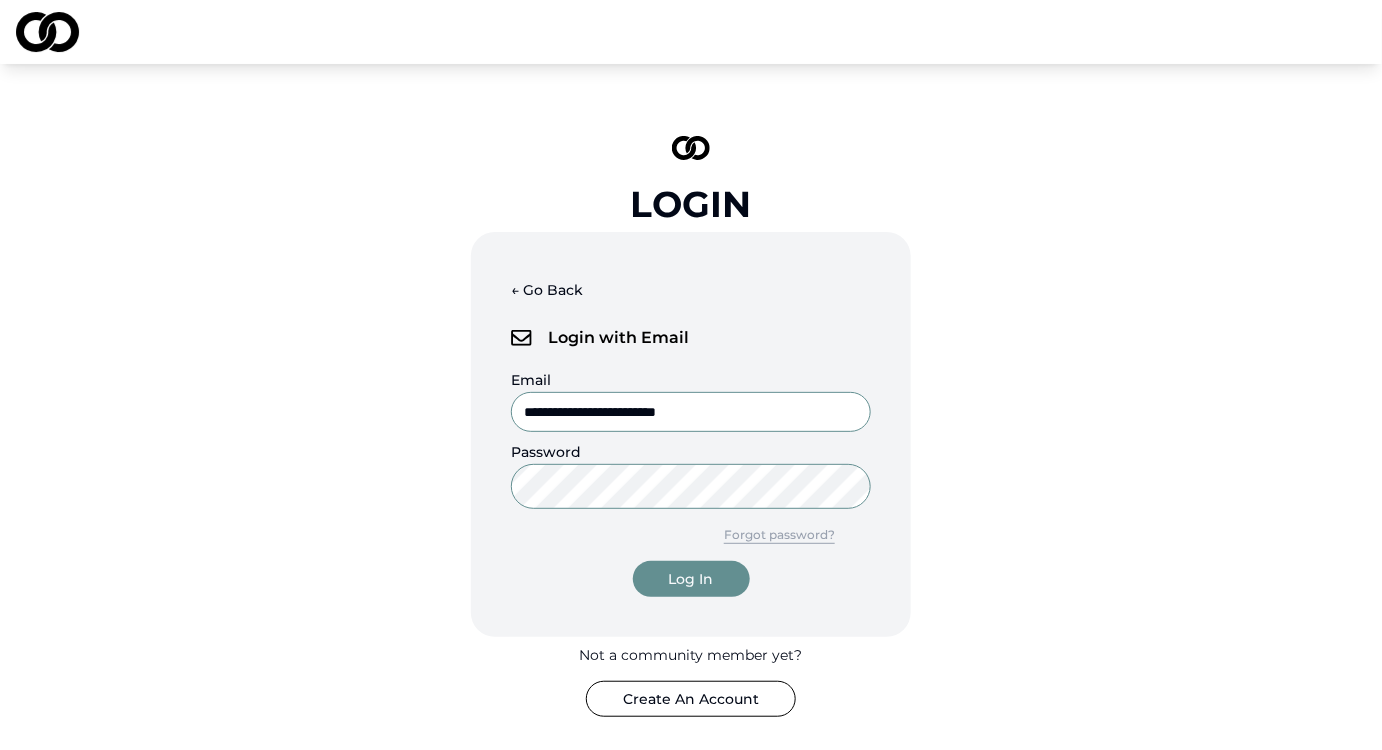 click on "Log In" at bounding box center [691, 579] 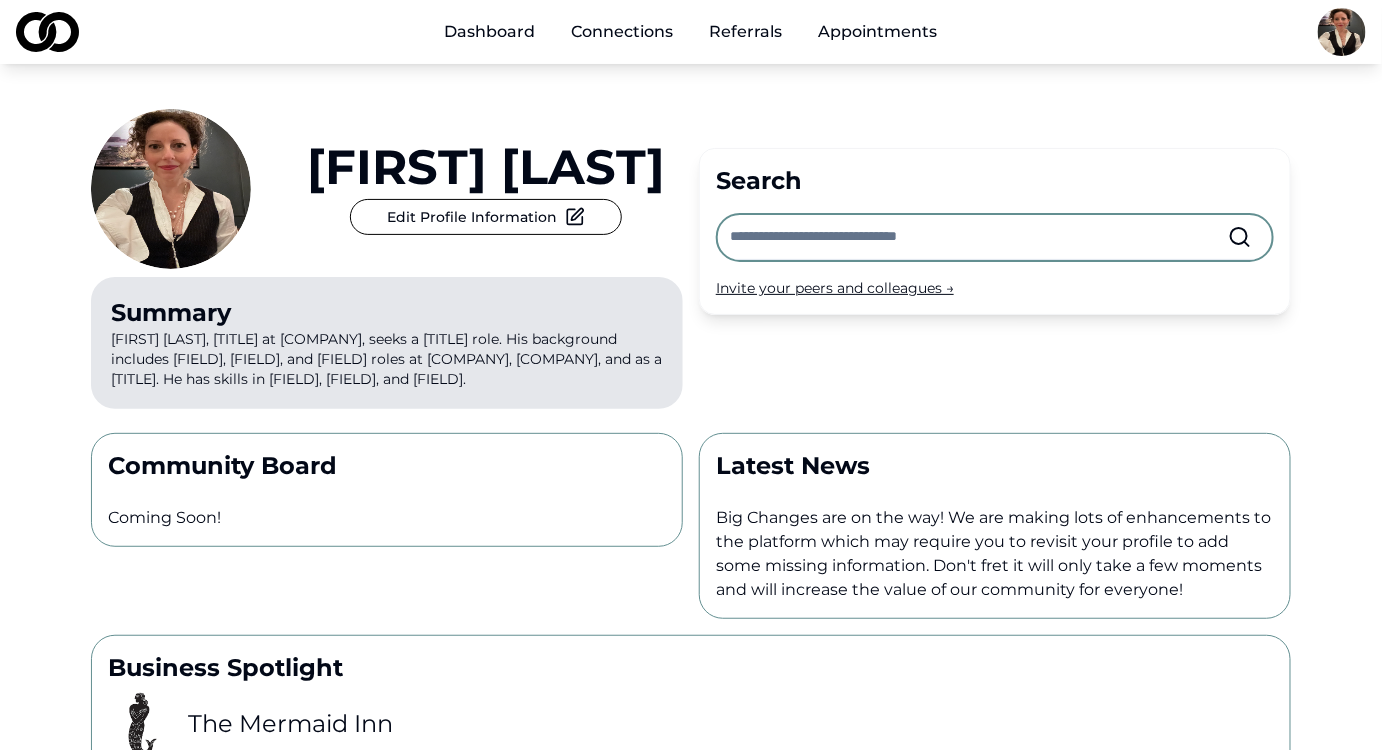 scroll, scrollTop: 0, scrollLeft: 0, axis: both 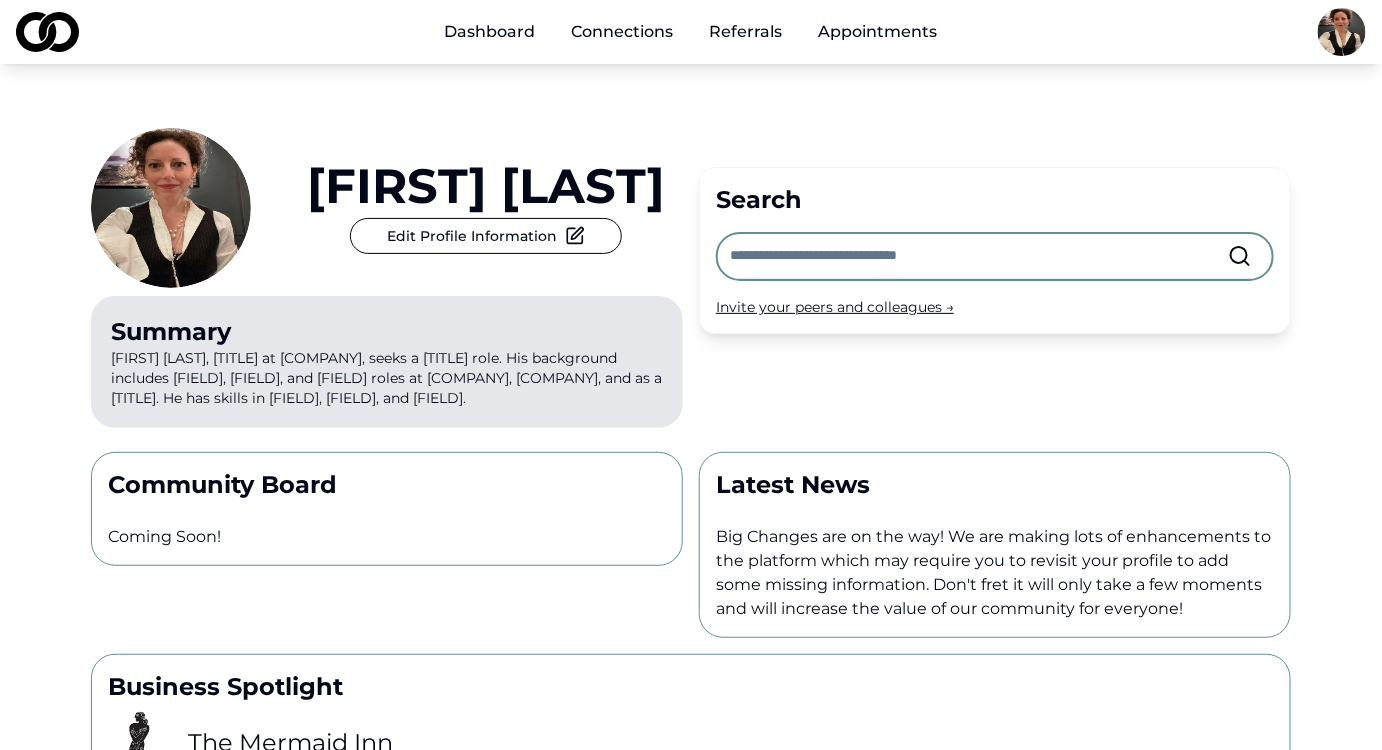 click on "Appointments" at bounding box center (878, 32) 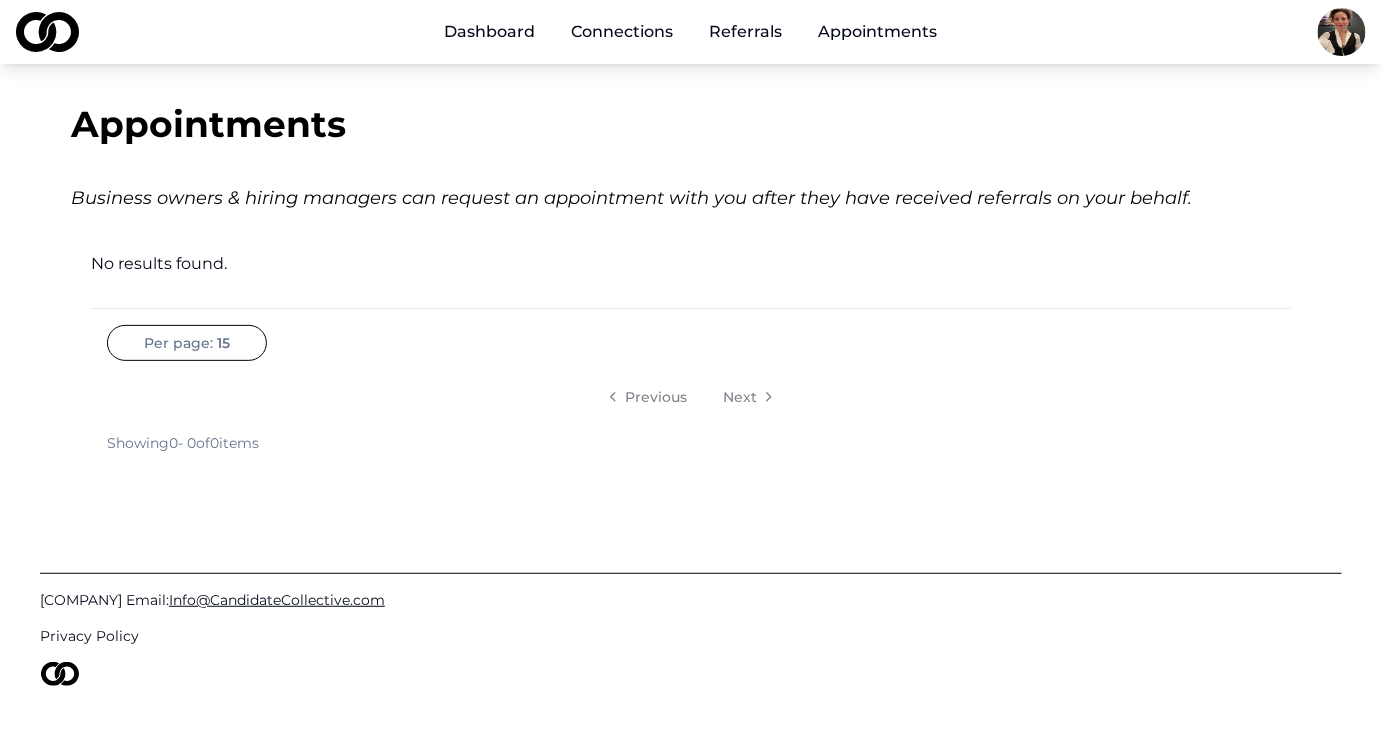 click on "Dashboard" at bounding box center (490, 32) 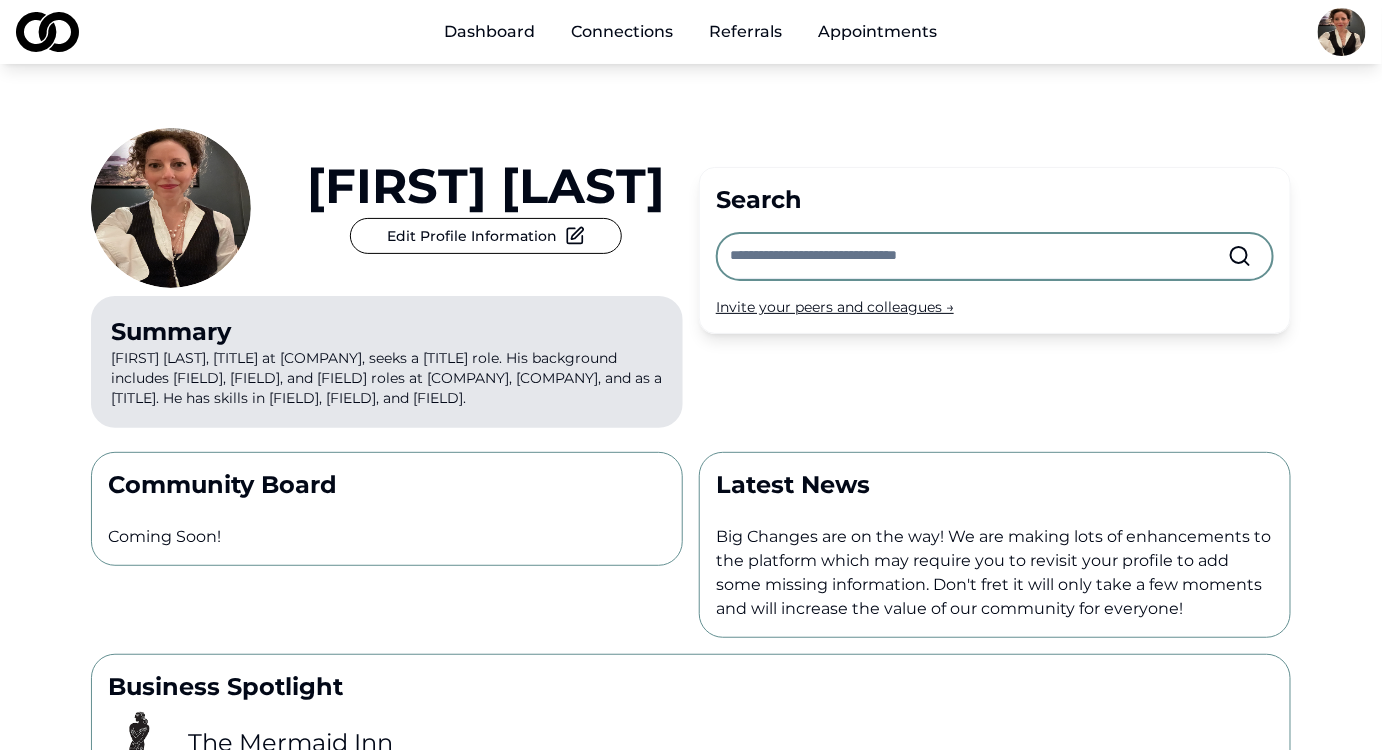click on "Dashboard" at bounding box center (490, 32) 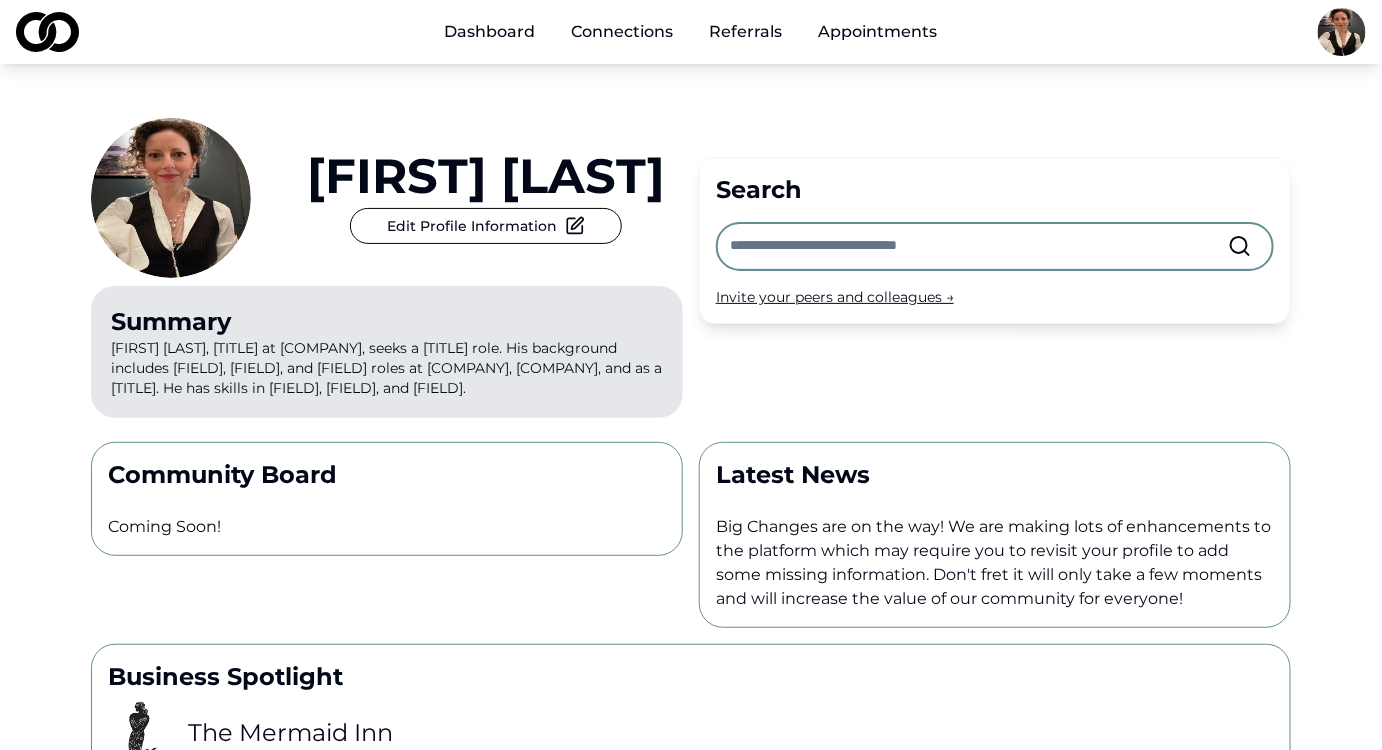 scroll, scrollTop: 0, scrollLeft: 0, axis: both 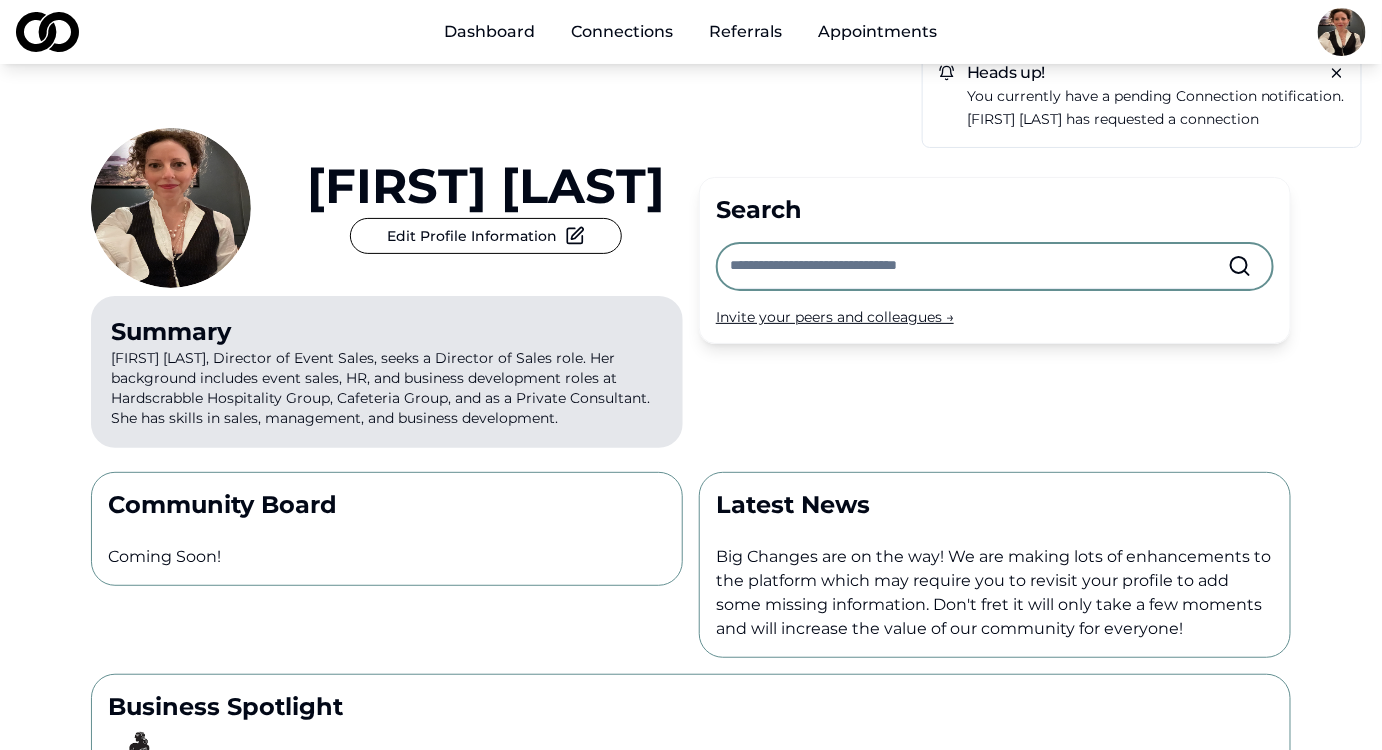 click on "[FIRST] [LAST] has requested a connection" at bounding box center (1156, 119) 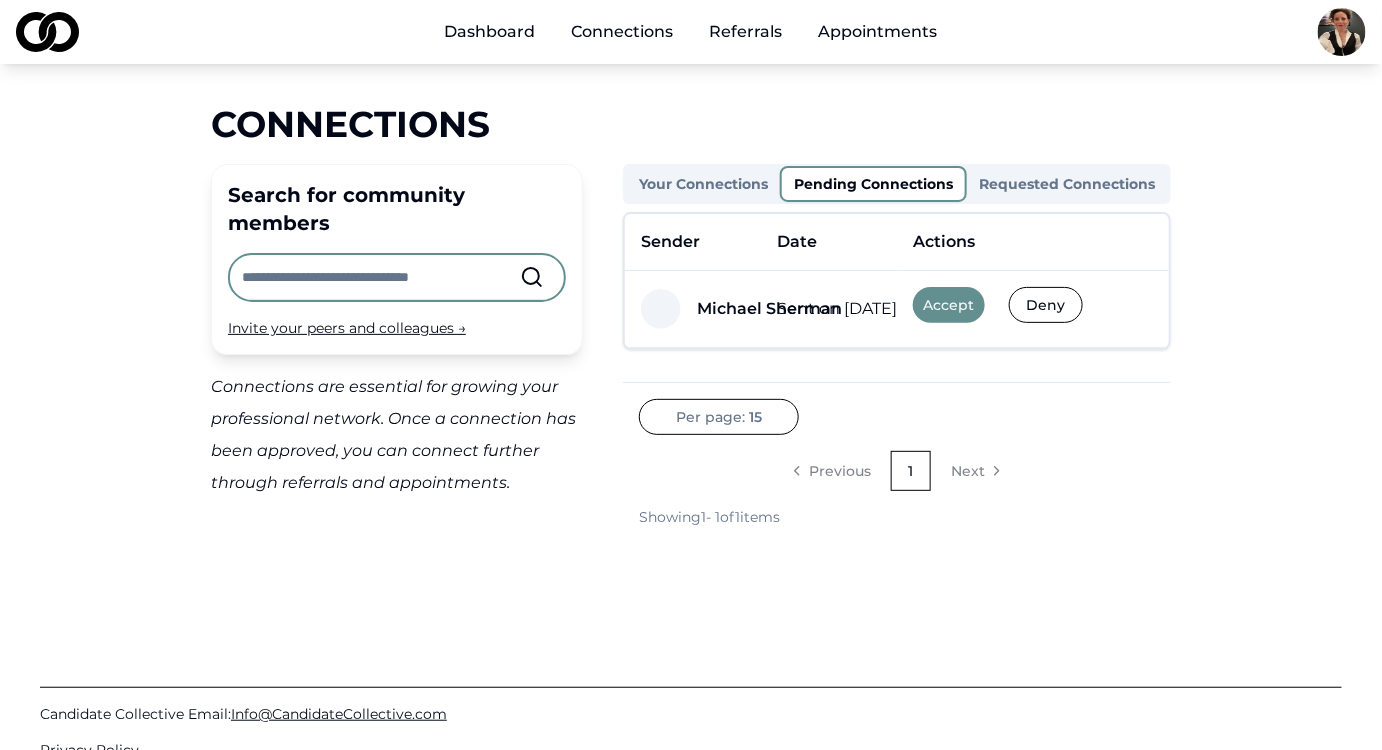 click on "Accept" at bounding box center (949, 305) 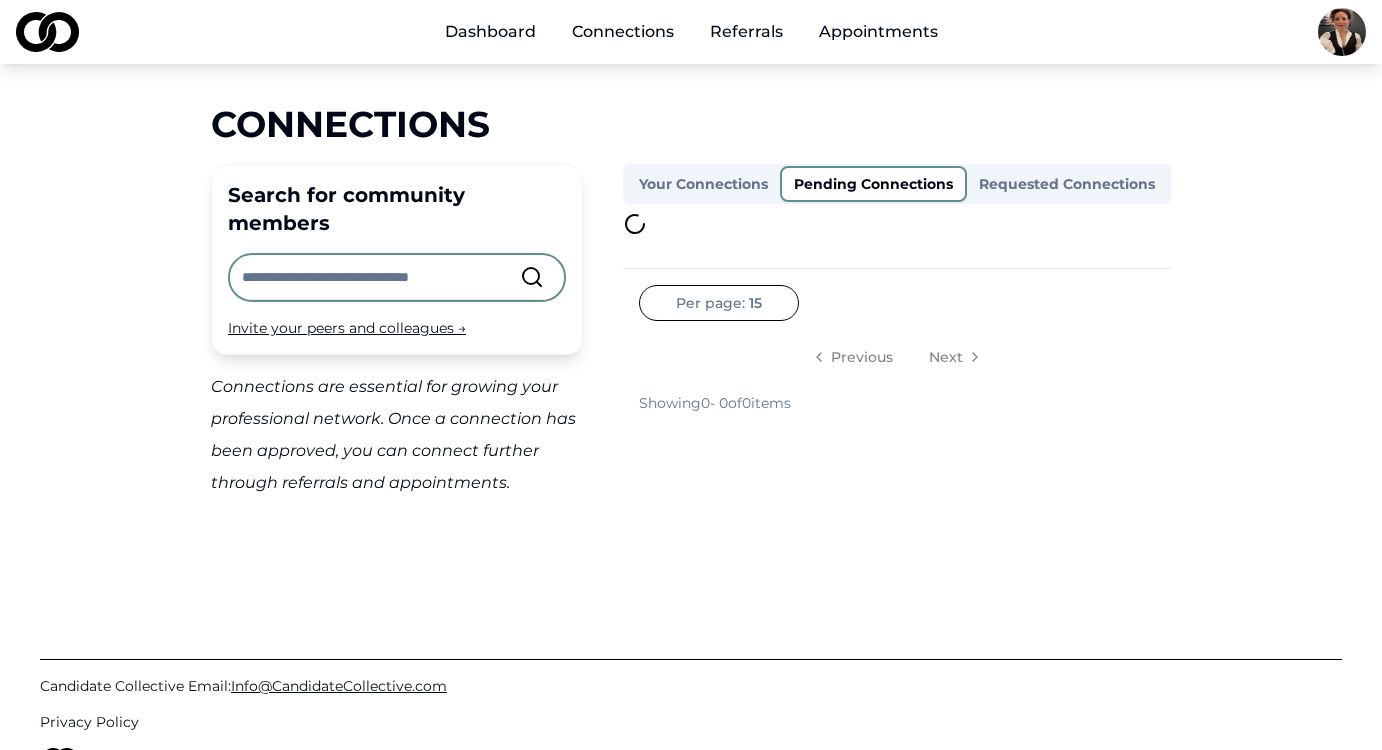 scroll, scrollTop: 0, scrollLeft: 0, axis: both 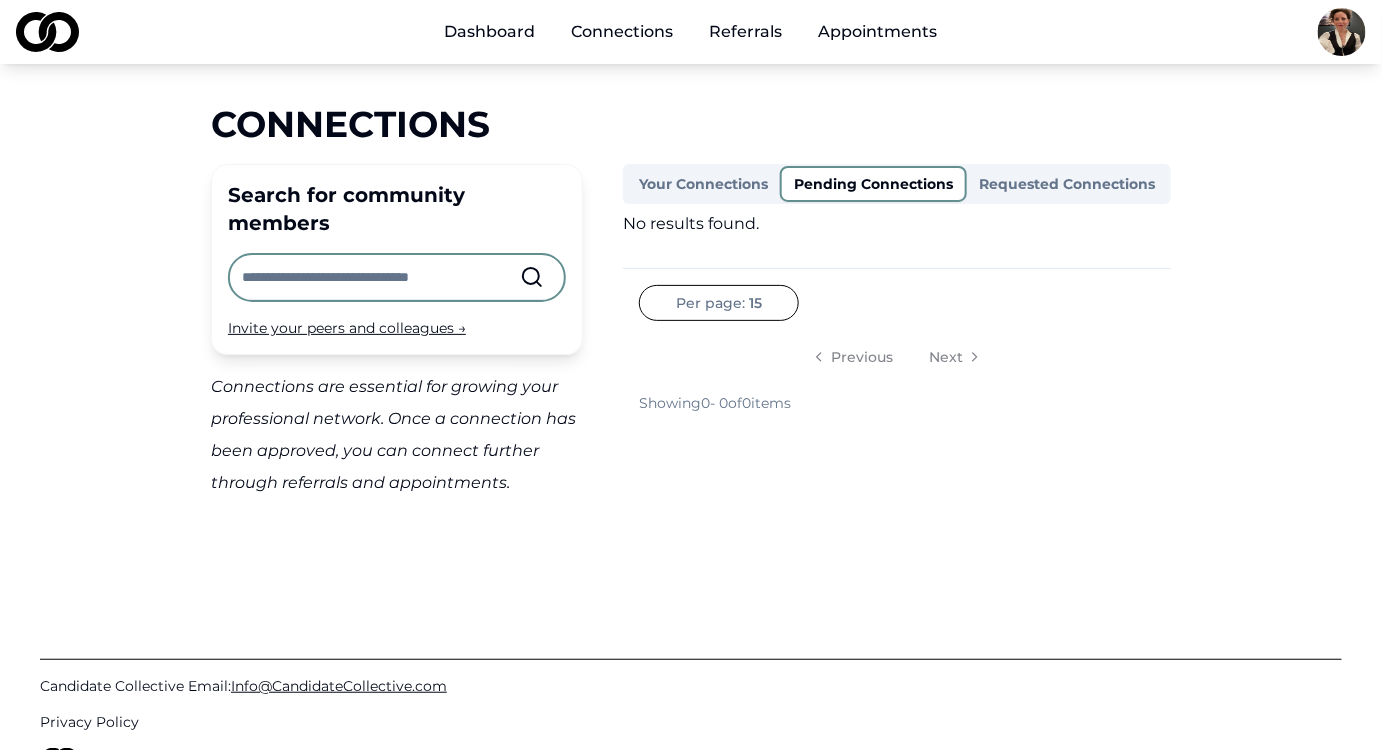 click on "Connections" at bounding box center [623, 32] 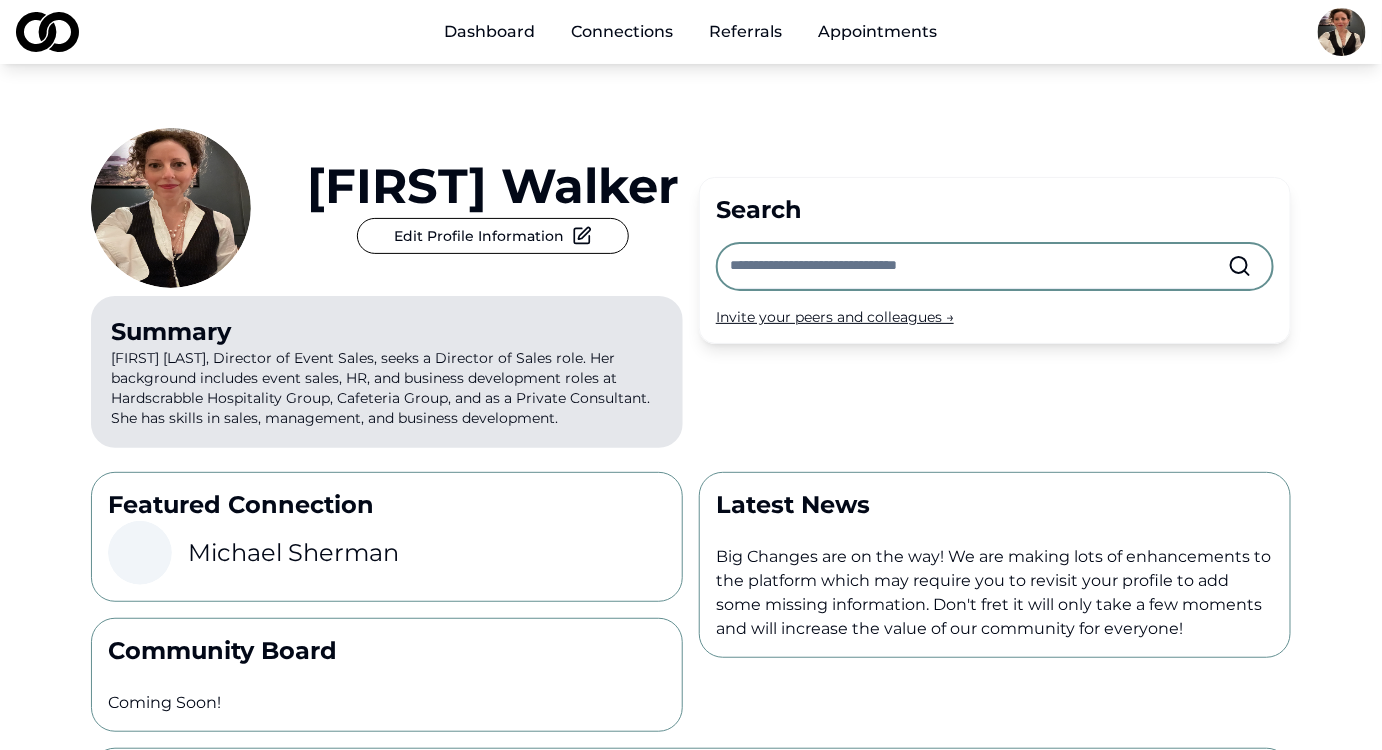 click on "Grace   Walker Edit Profile Information Summary Grace Walker, Director of Event Sales, seeks a Director of Sales role. Her background includes event sales, HR, and business development roles at Hardscrabble Hospitality Group, Cafeteria Group, and as a Private Consultant.  She has skills in sales, management, and business development." at bounding box center [387, 292] 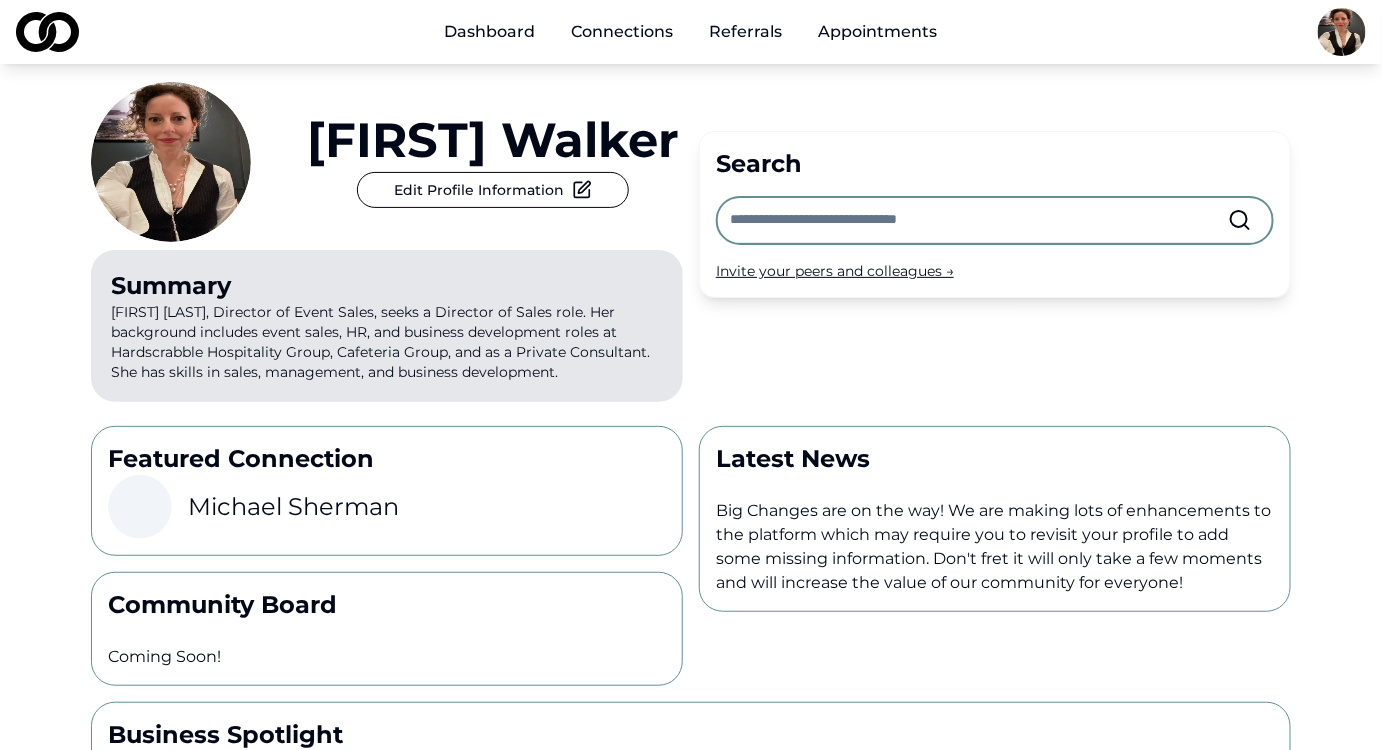 scroll, scrollTop: 0, scrollLeft: 0, axis: both 